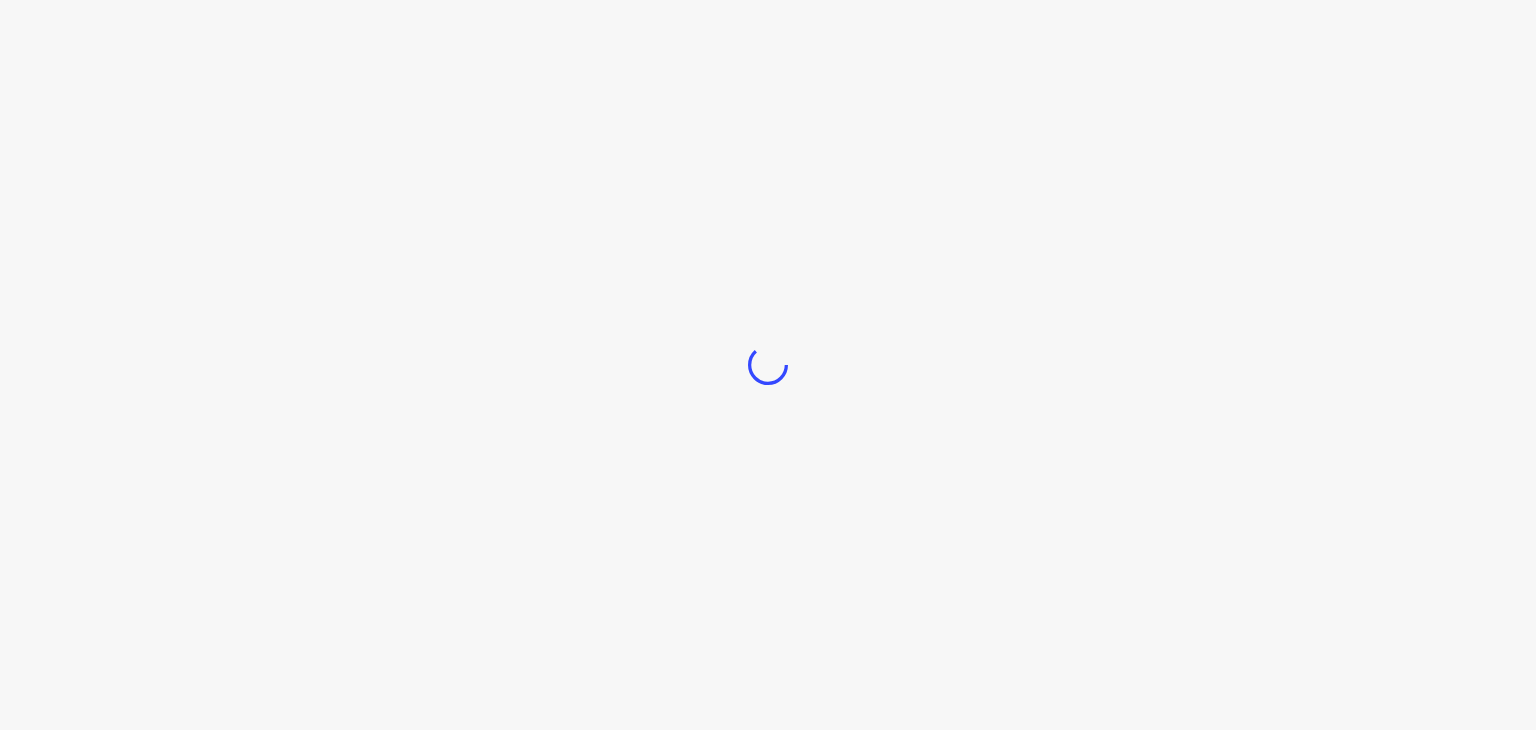 scroll, scrollTop: 0, scrollLeft: 0, axis: both 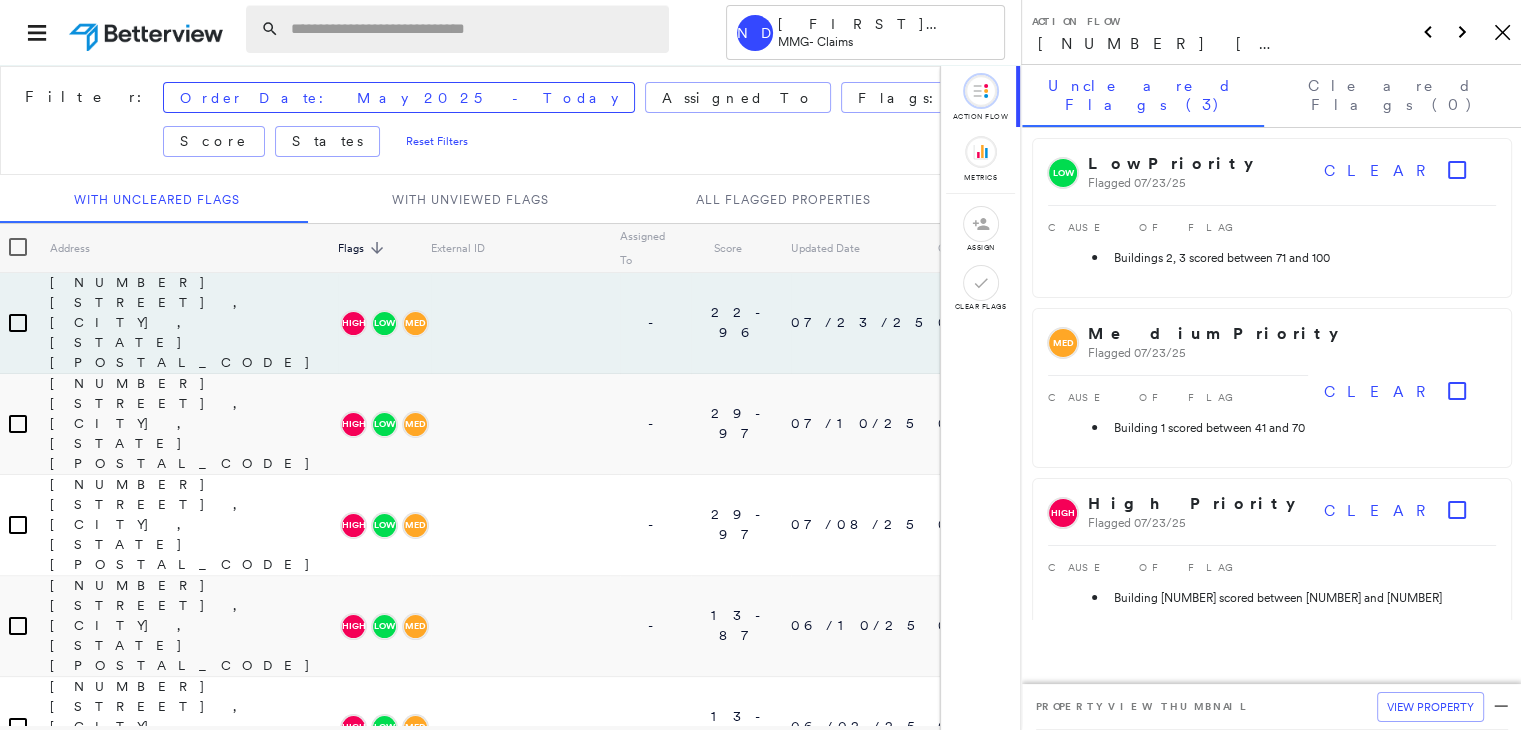click at bounding box center [474, 29] 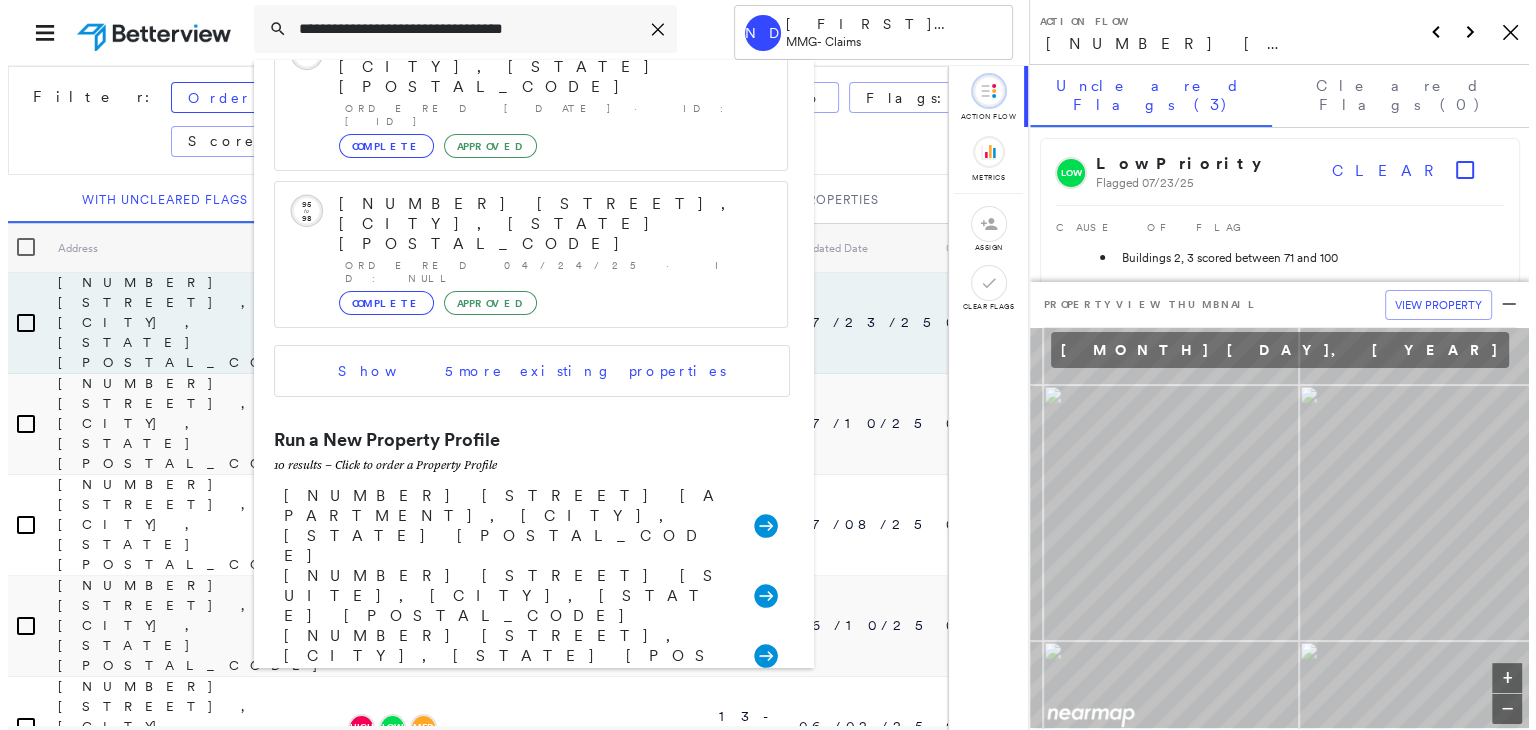 scroll, scrollTop: 612, scrollLeft: 0, axis: vertical 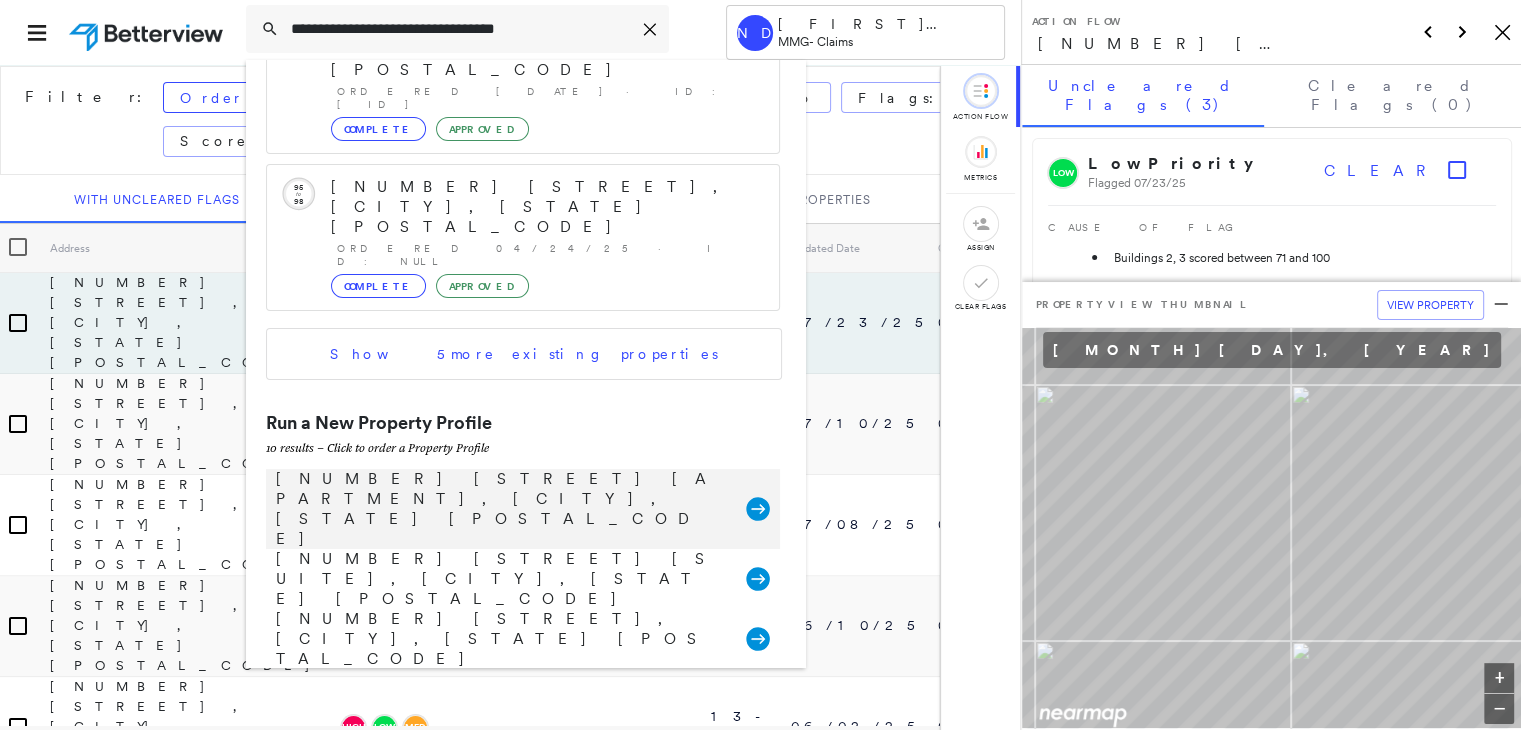 type on "**********" 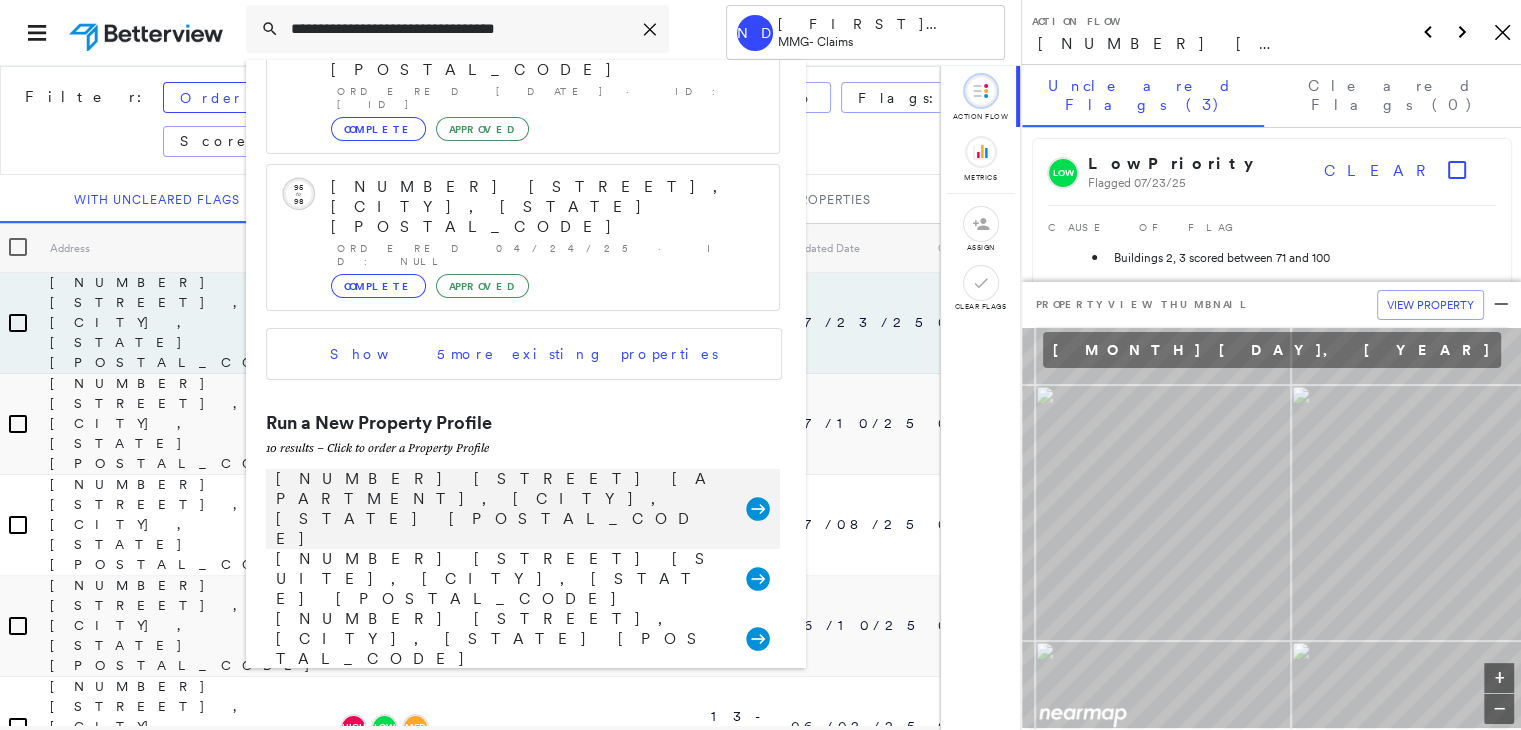 click on "[NUMBER] [STREET] [APARTMENT], [CITY], [STATE] [POSTAL_CODE] [COMPANY]" at bounding box center [523, 509] 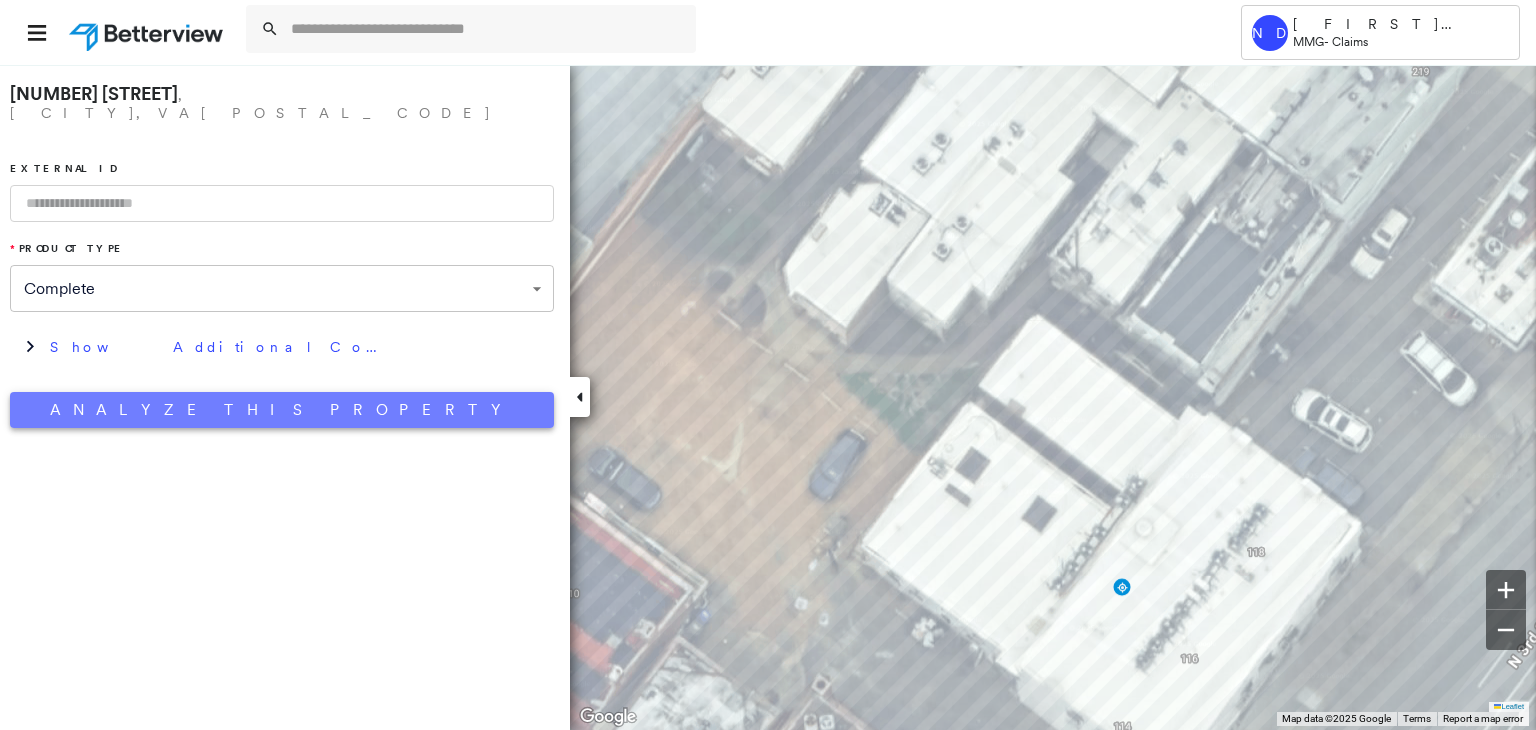 click on "Analyze This Property" at bounding box center [282, 410] 